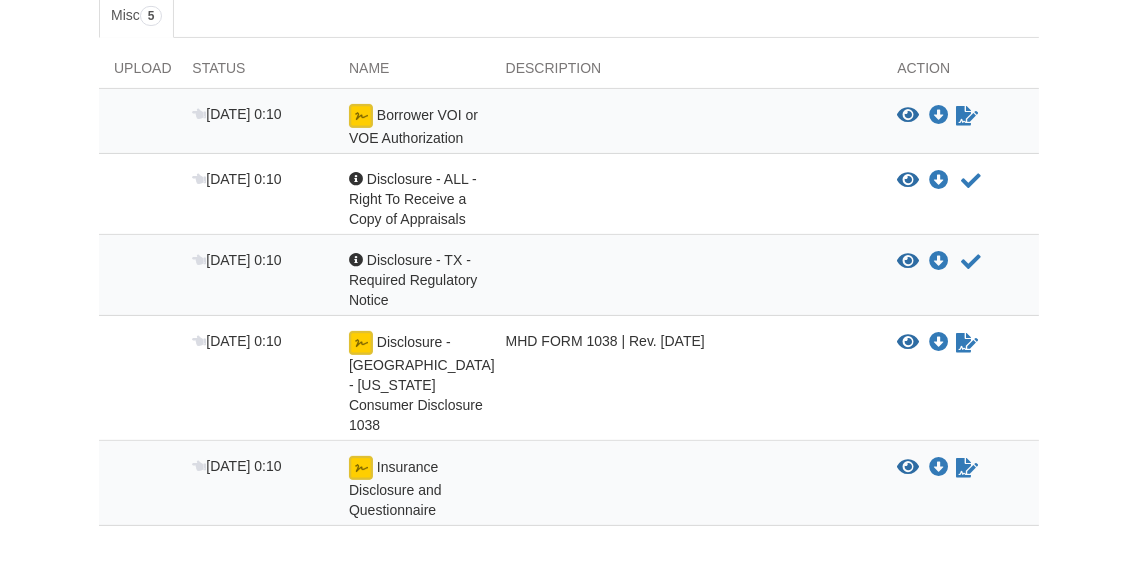 scroll, scrollTop: 472, scrollLeft: 0, axis: vertical 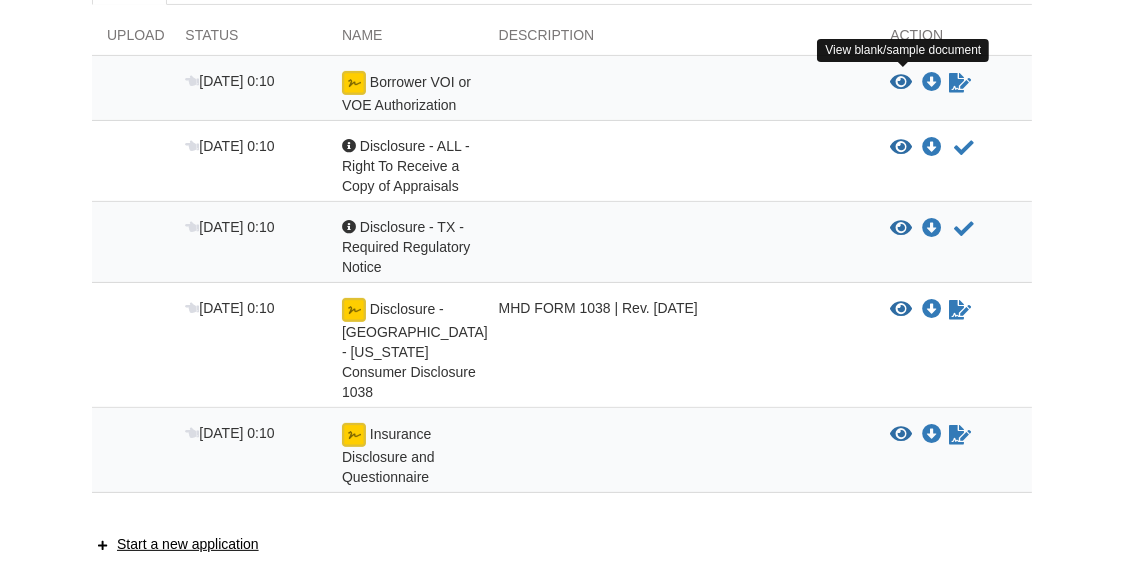 click at bounding box center (901, 83) 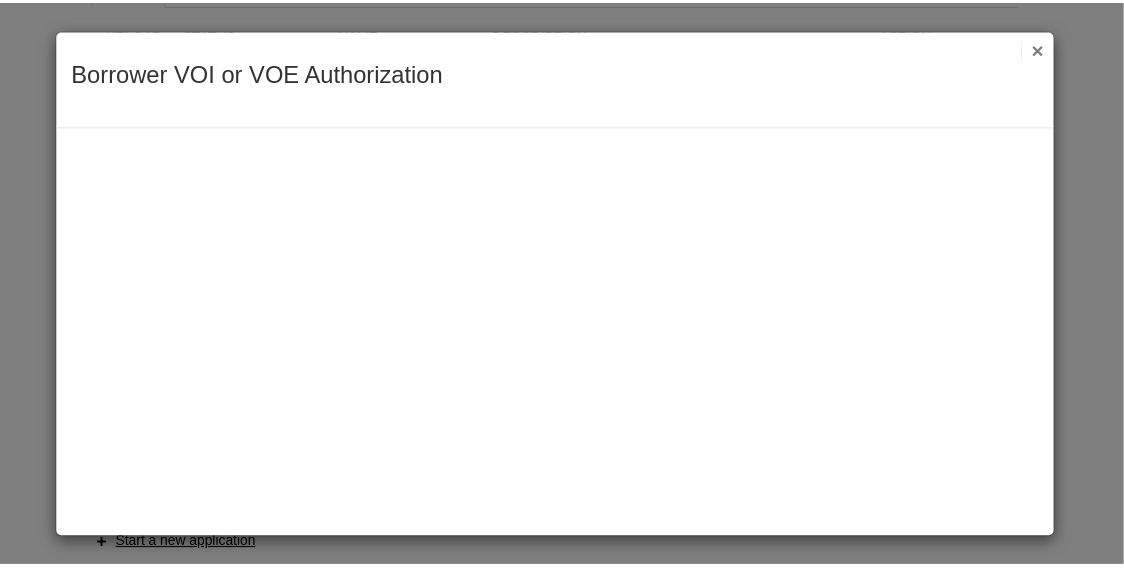 scroll, scrollTop: 0, scrollLeft: 0, axis: both 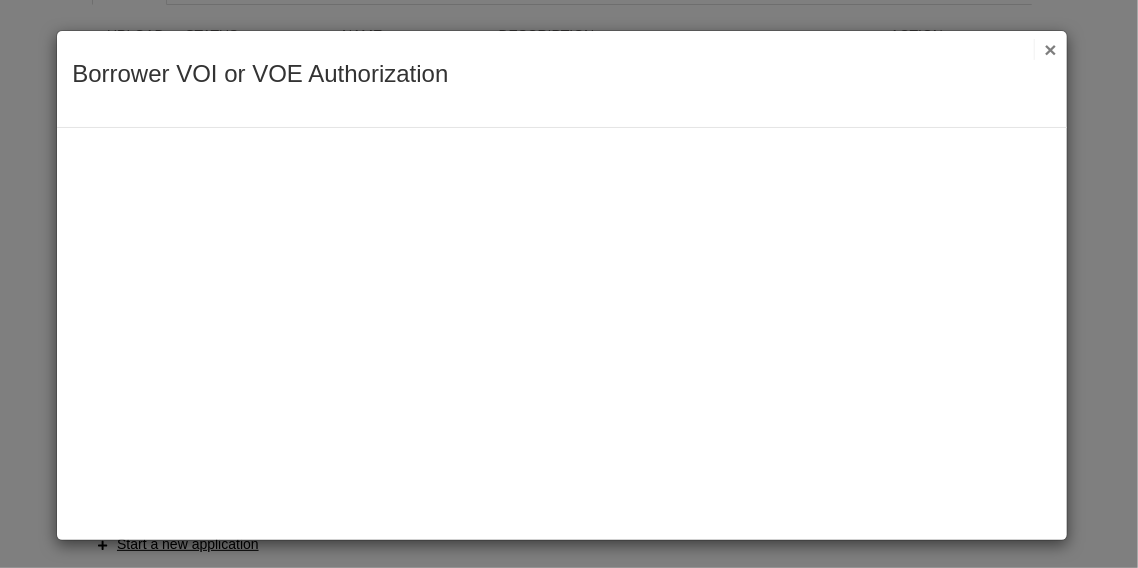 click on "×" at bounding box center (1045, 49) 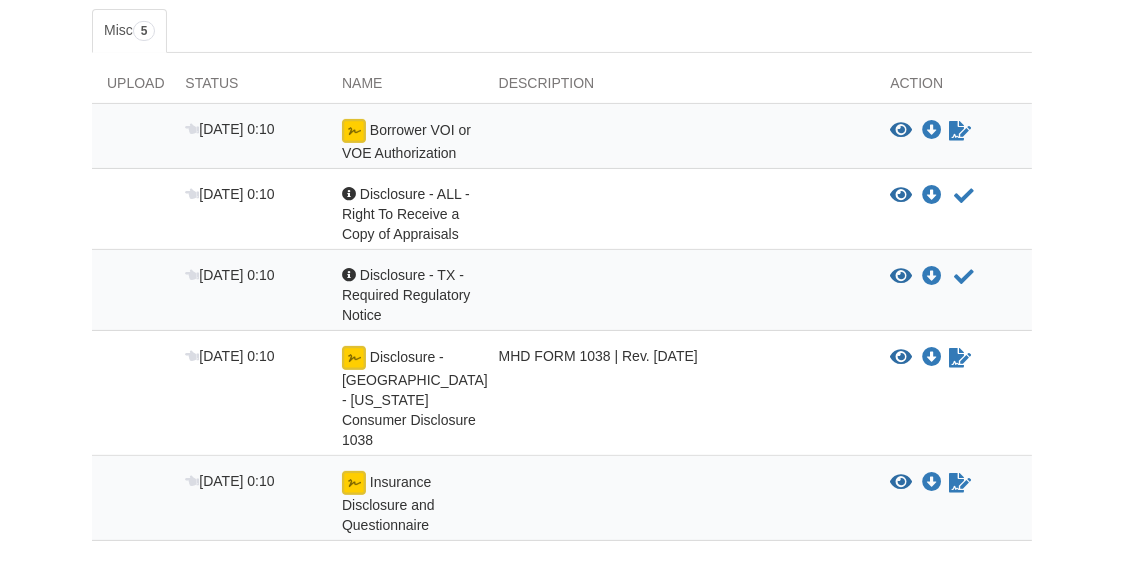 scroll, scrollTop: 472, scrollLeft: 0, axis: vertical 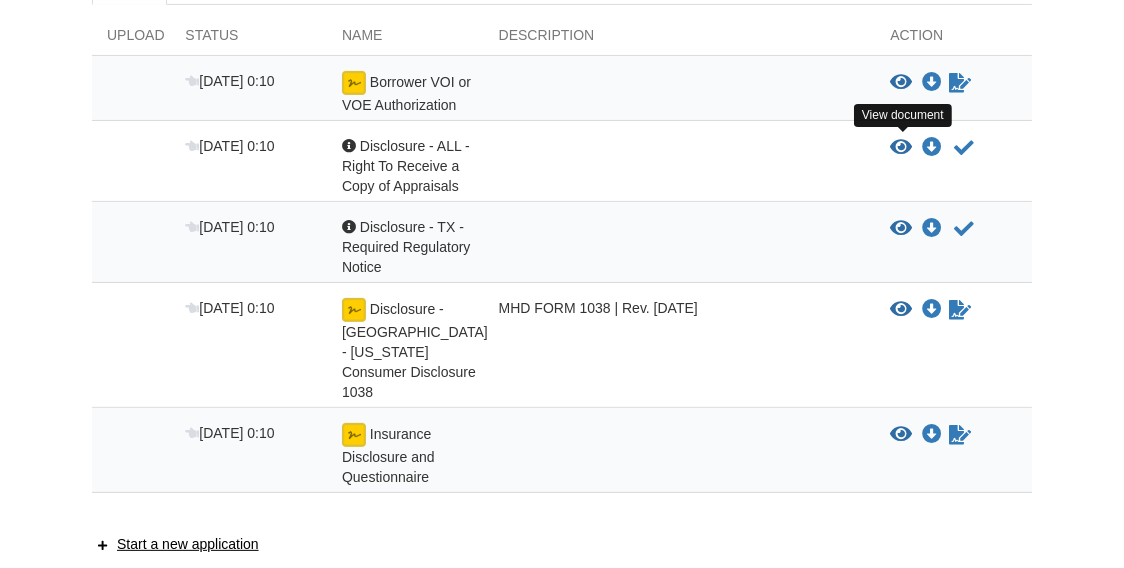 click at bounding box center [901, 148] 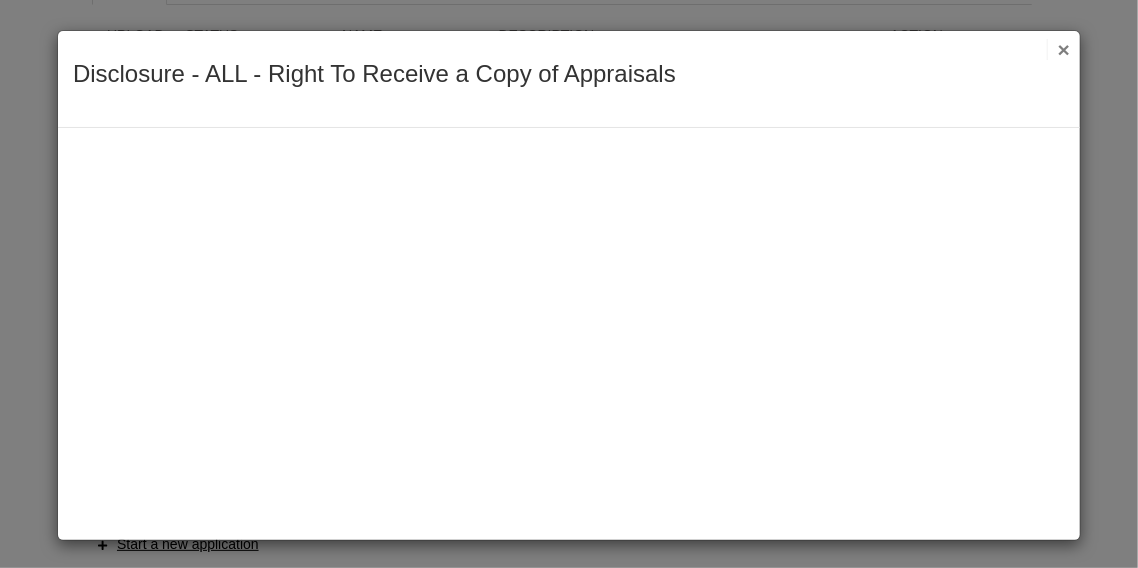 click on "×" at bounding box center [1058, 49] 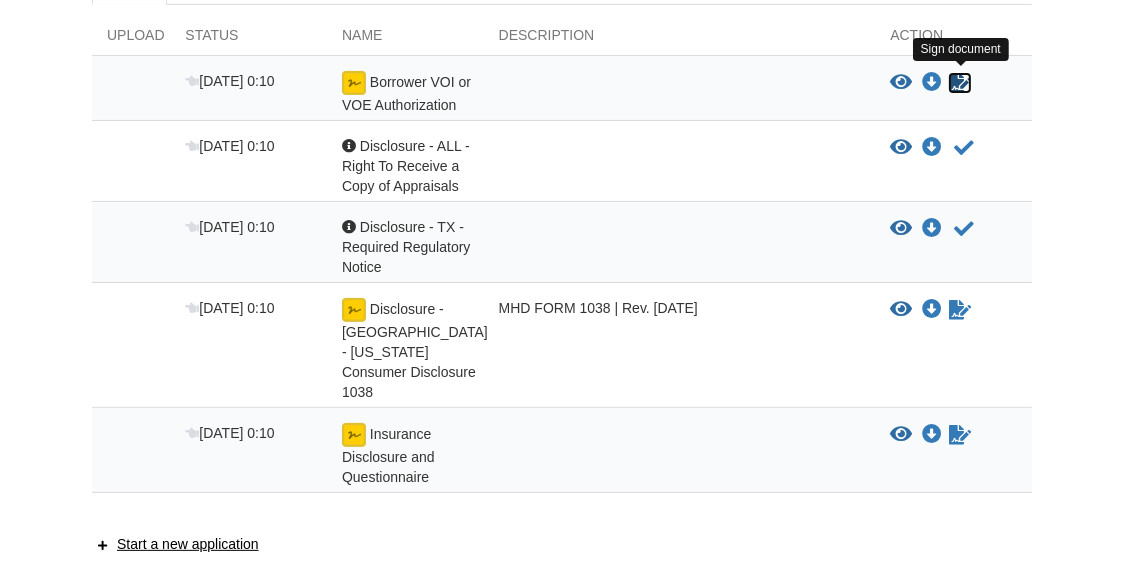click at bounding box center (960, 83) 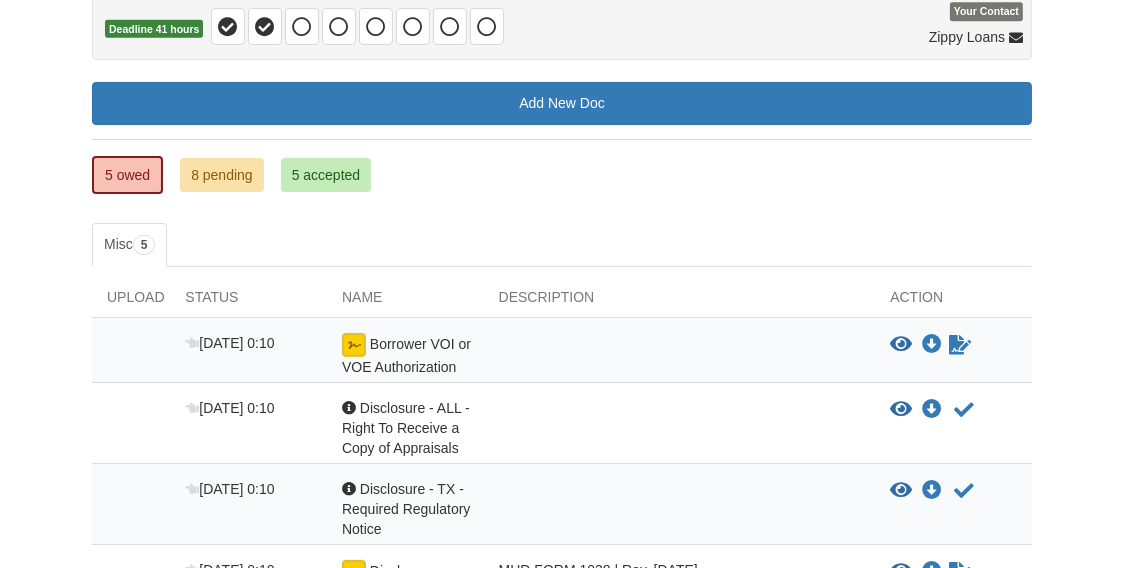 scroll, scrollTop: 315, scrollLeft: 0, axis: vertical 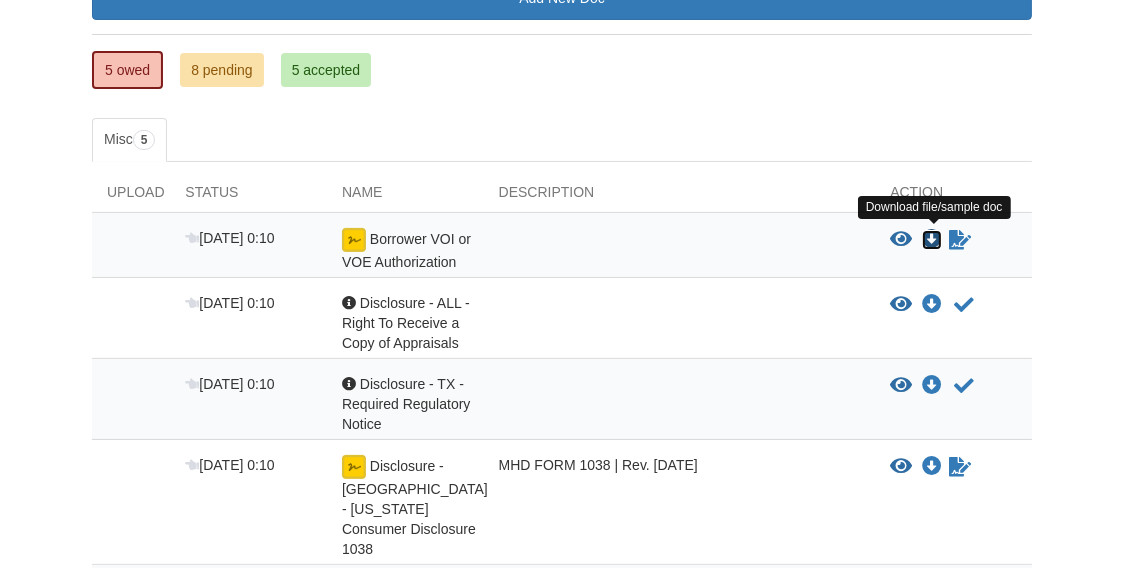 click at bounding box center (932, 240) 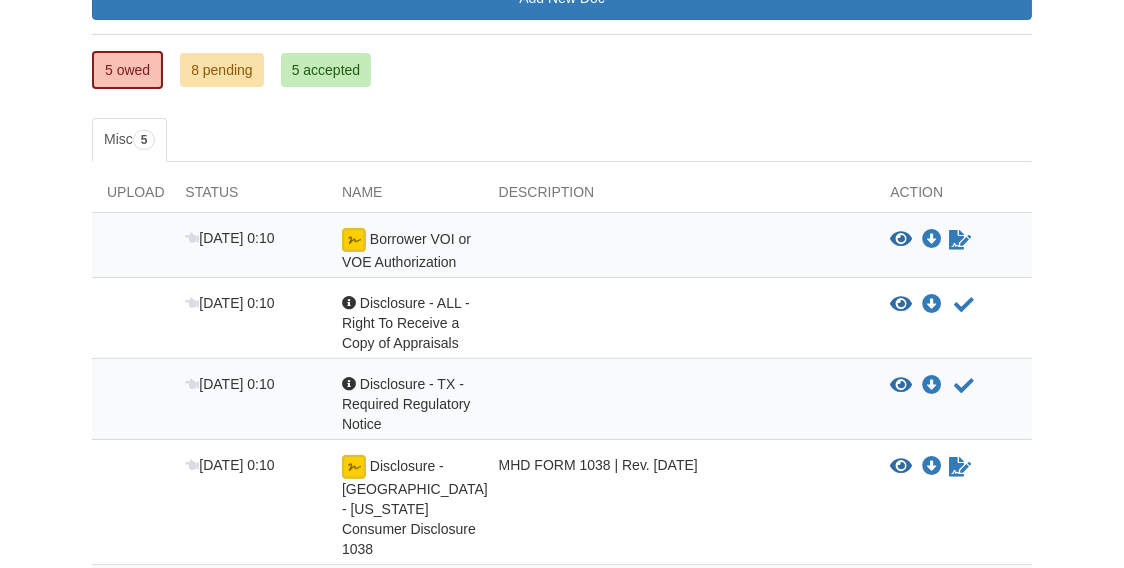 click on "5 owed
8 pending
5 accepted" at bounding box center [562, 70] 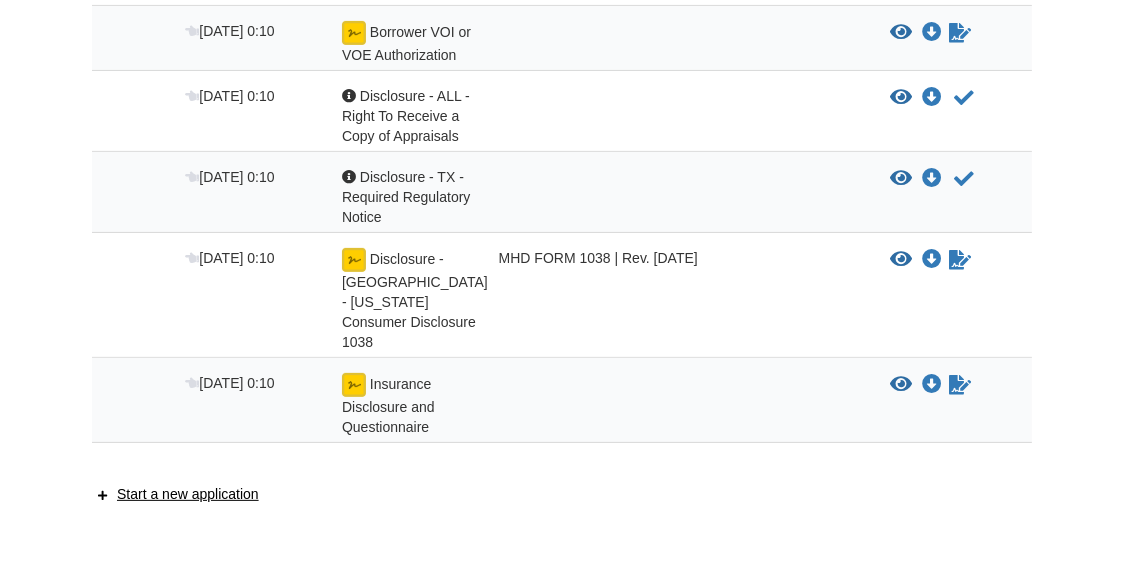 scroll, scrollTop: 525, scrollLeft: 0, axis: vertical 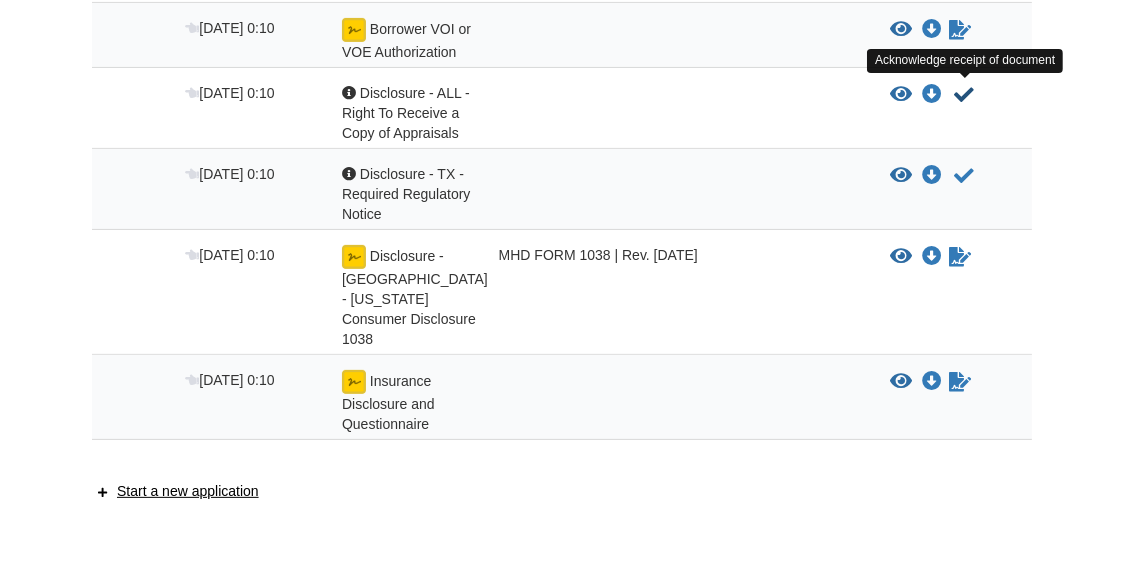 click at bounding box center (964, 95) 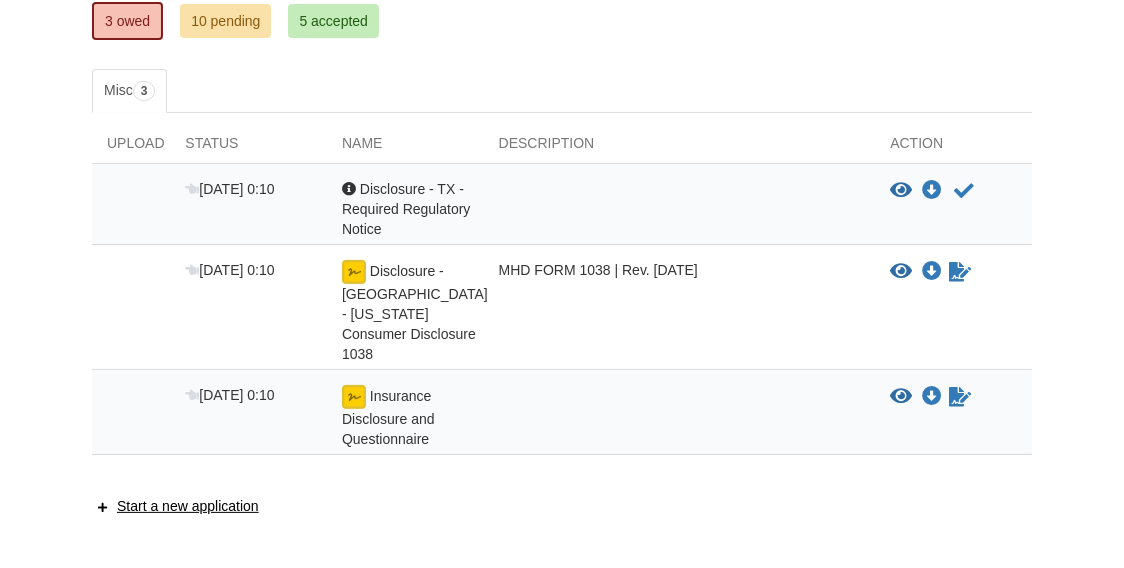 scroll, scrollTop: 326, scrollLeft: 0, axis: vertical 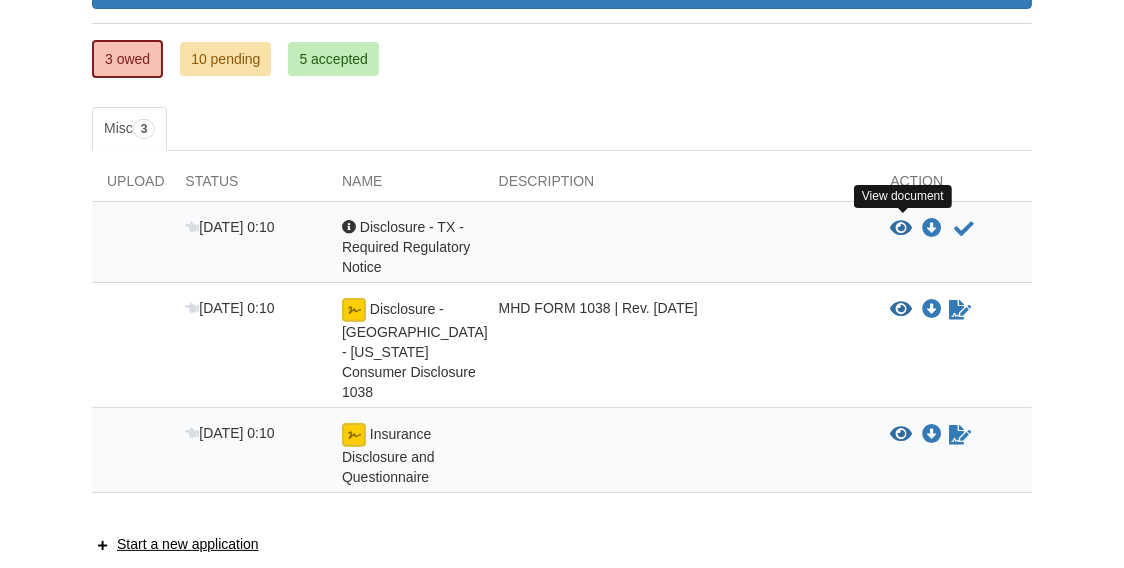 click at bounding box center (901, 229) 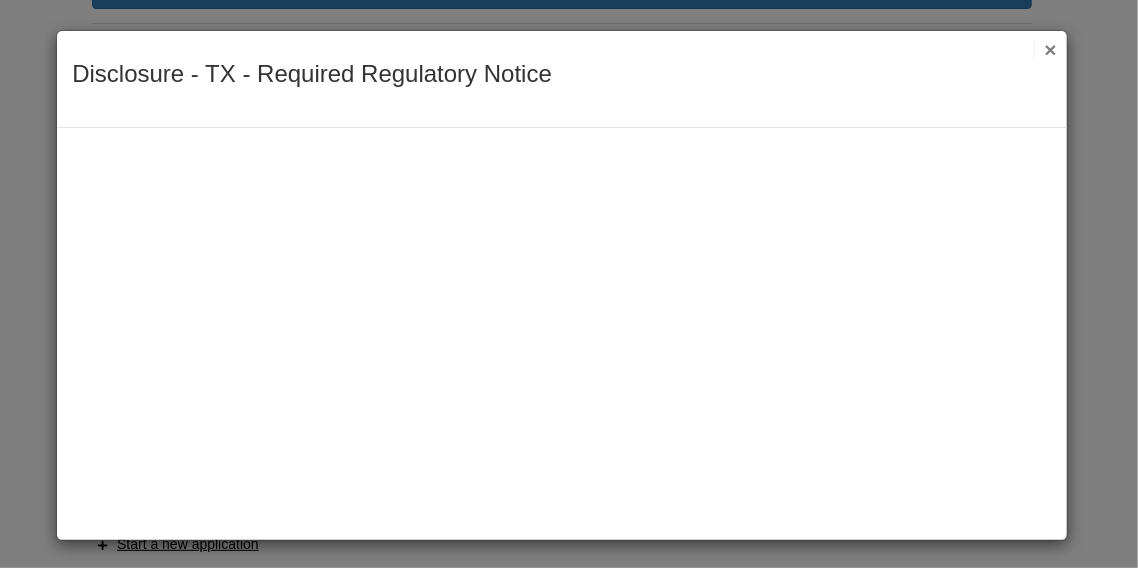 click on "×" at bounding box center (1045, 49) 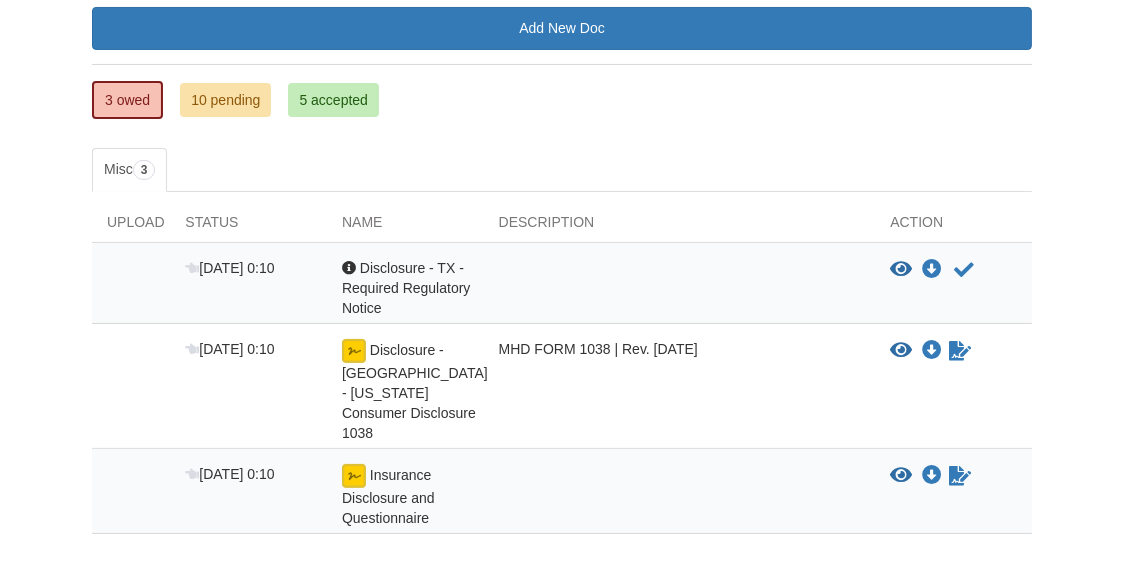 scroll, scrollTop: 326, scrollLeft: 0, axis: vertical 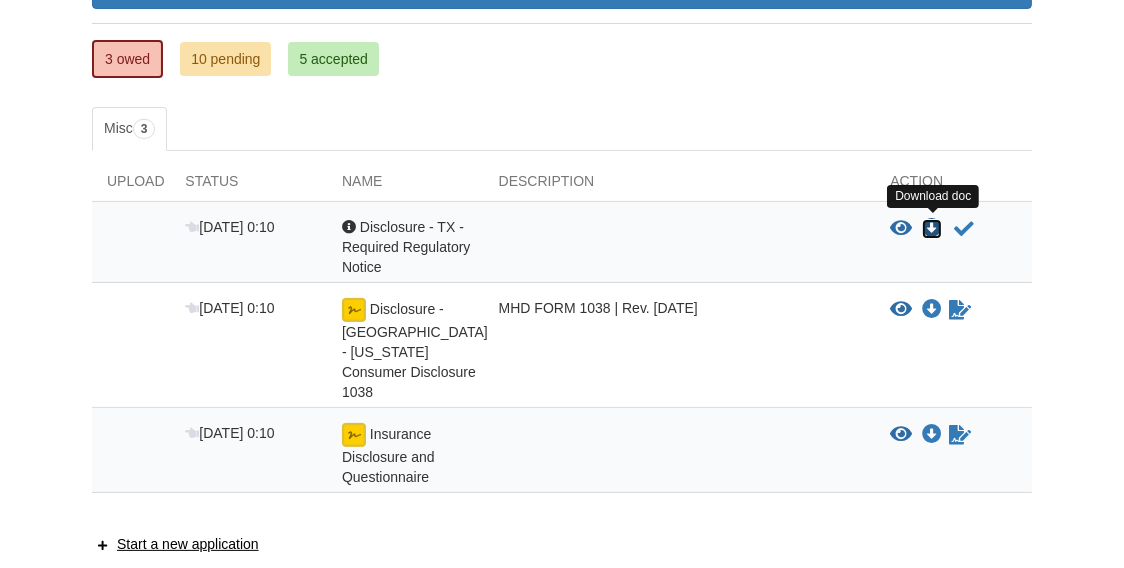 click at bounding box center [932, 229] 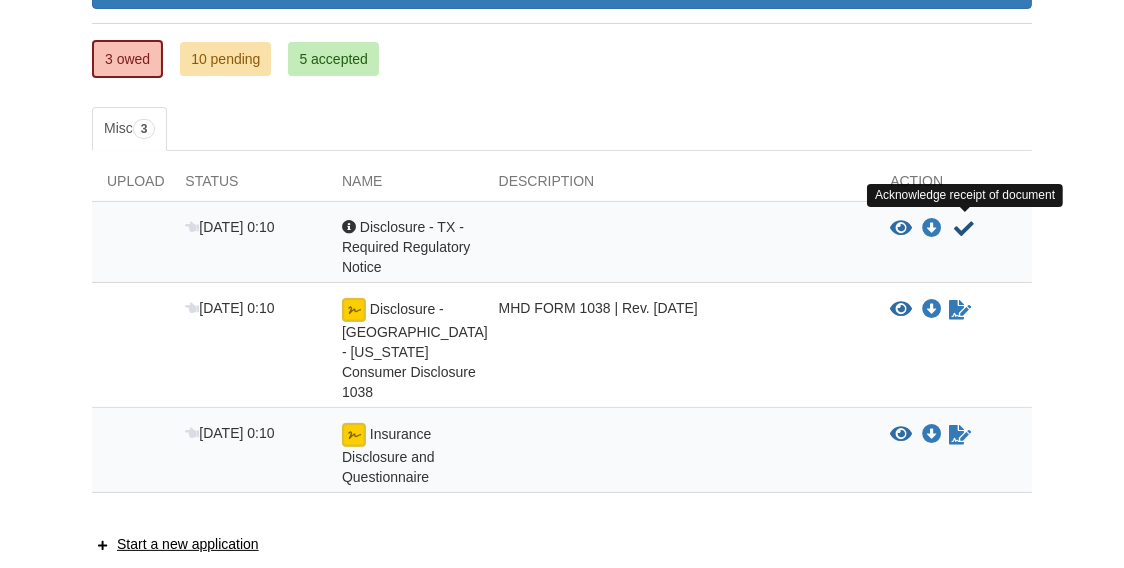 click at bounding box center [964, 229] 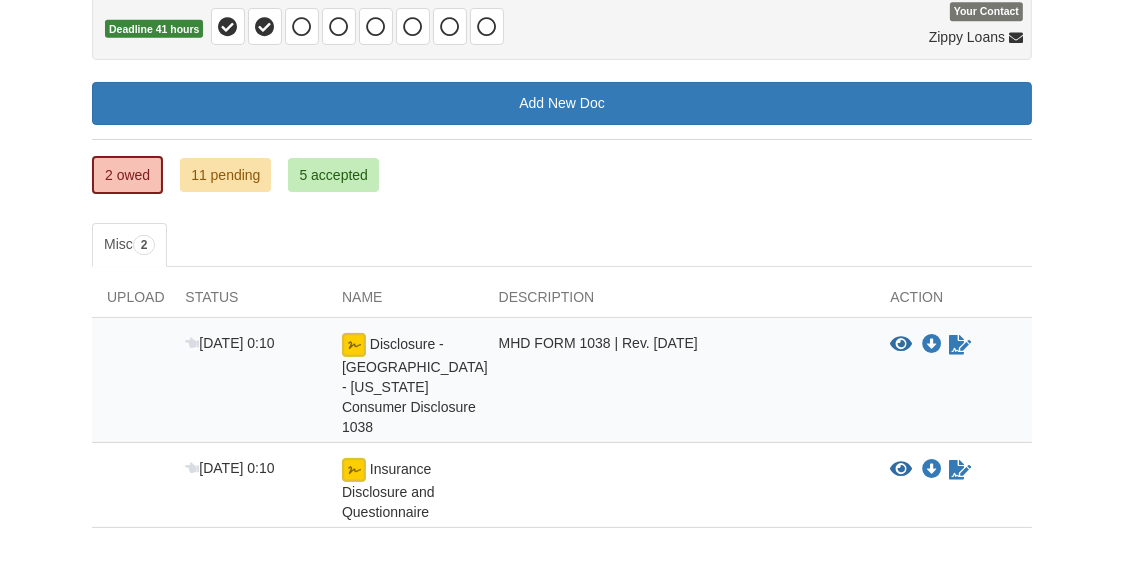 scroll, scrollTop: 315, scrollLeft: 0, axis: vertical 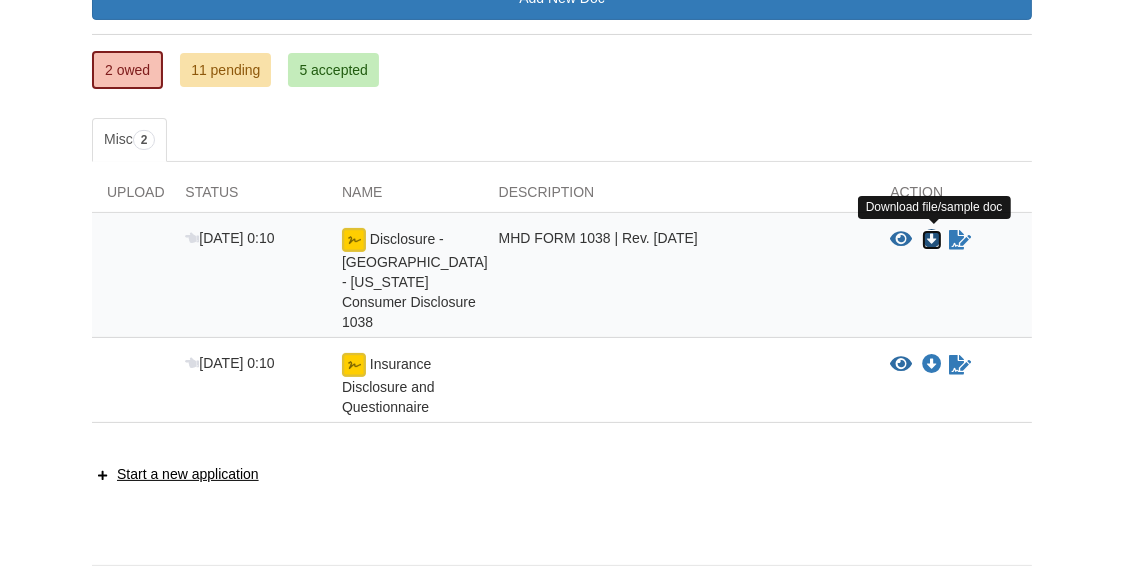 click at bounding box center [932, 240] 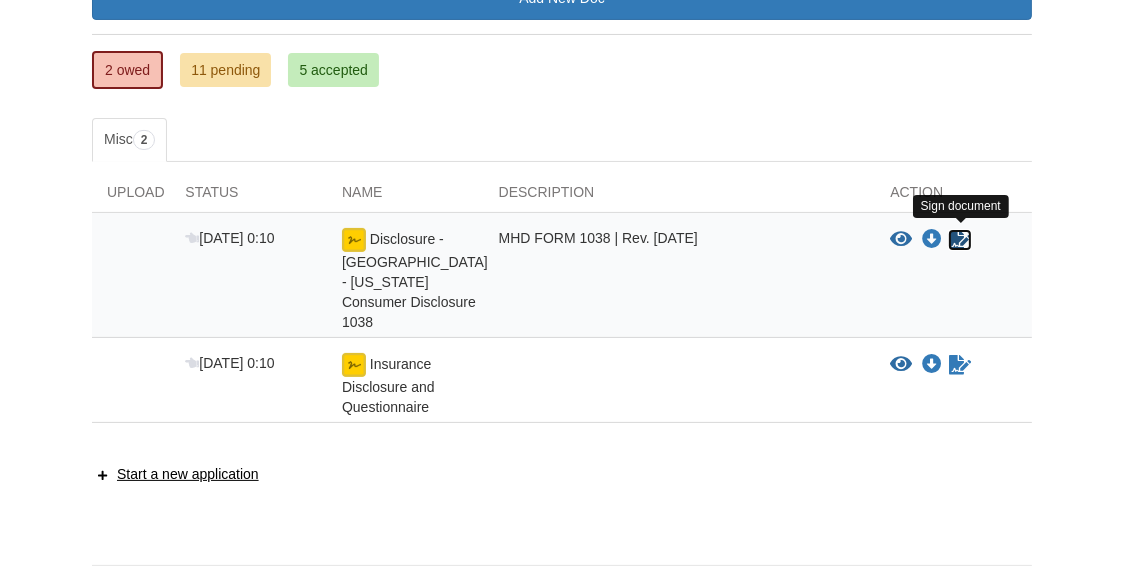click at bounding box center (960, 240) 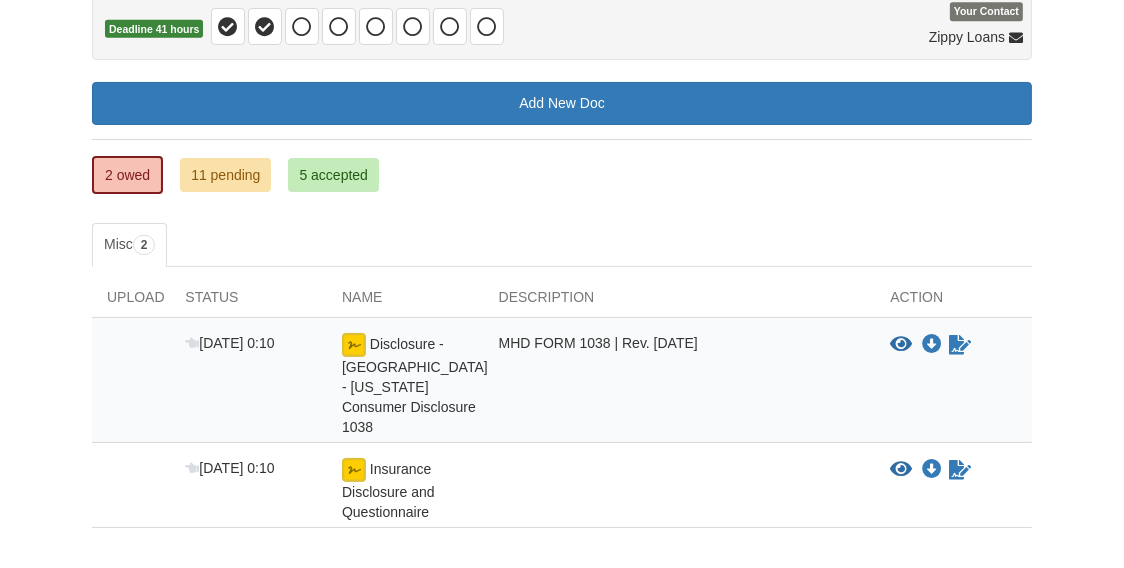 scroll, scrollTop: 315, scrollLeft: 0, axis: vertical 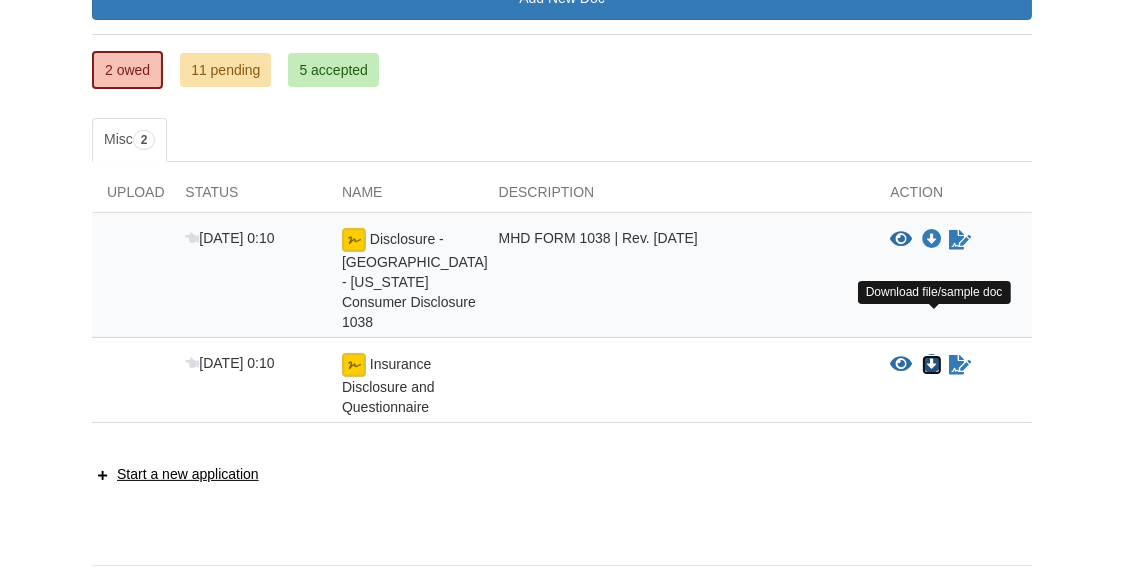 click at bounding box center (932, 365) 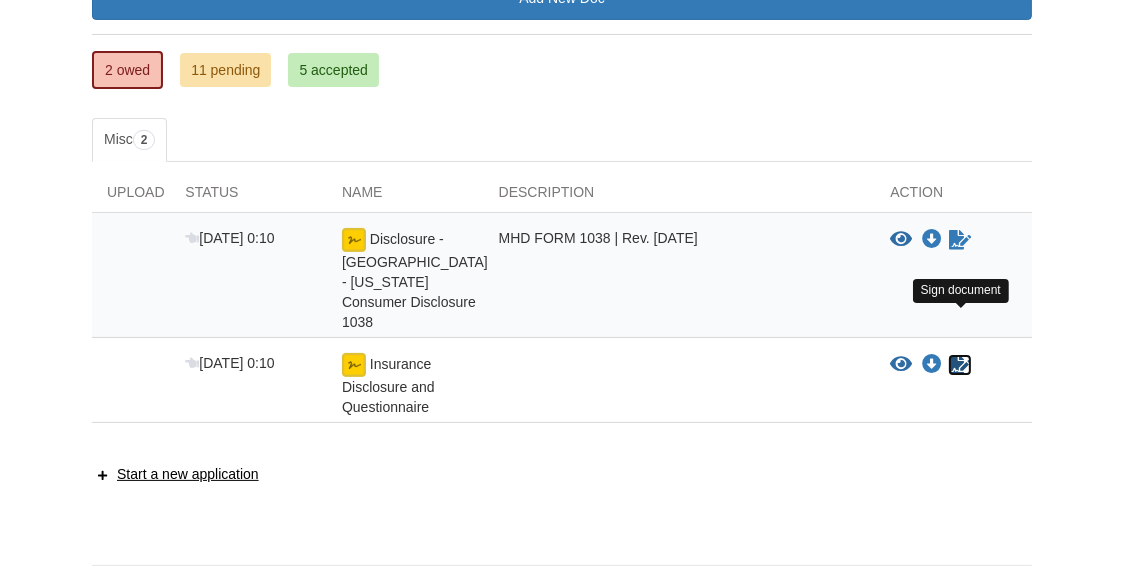 click at bounding box center (960, 365) 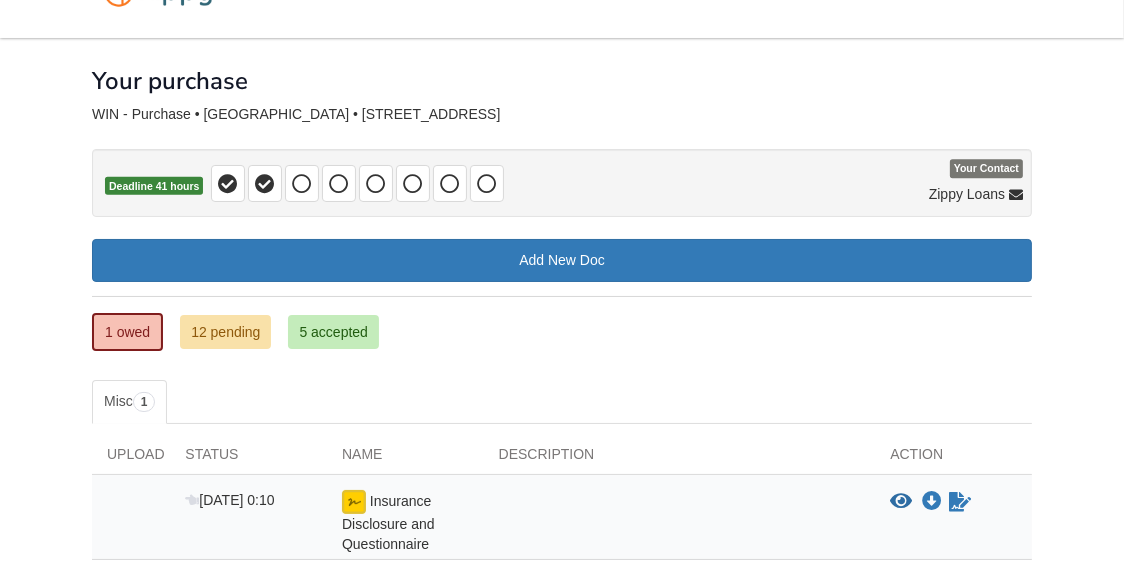 scroll, scrollTop: 210, scrollLeft: 0, axis: vertical 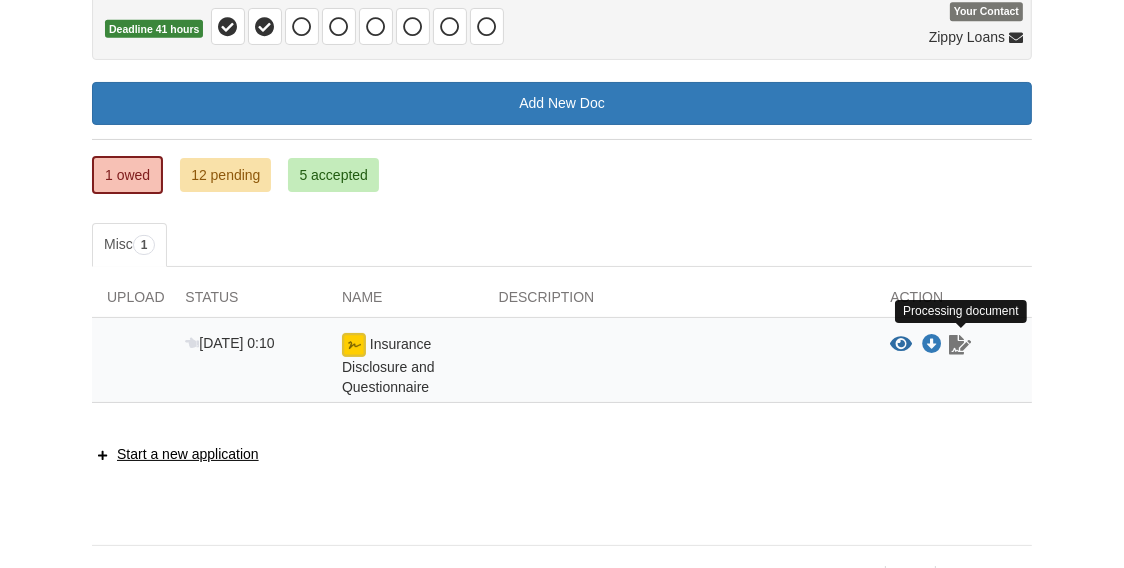click at bounding box center [960, 345] 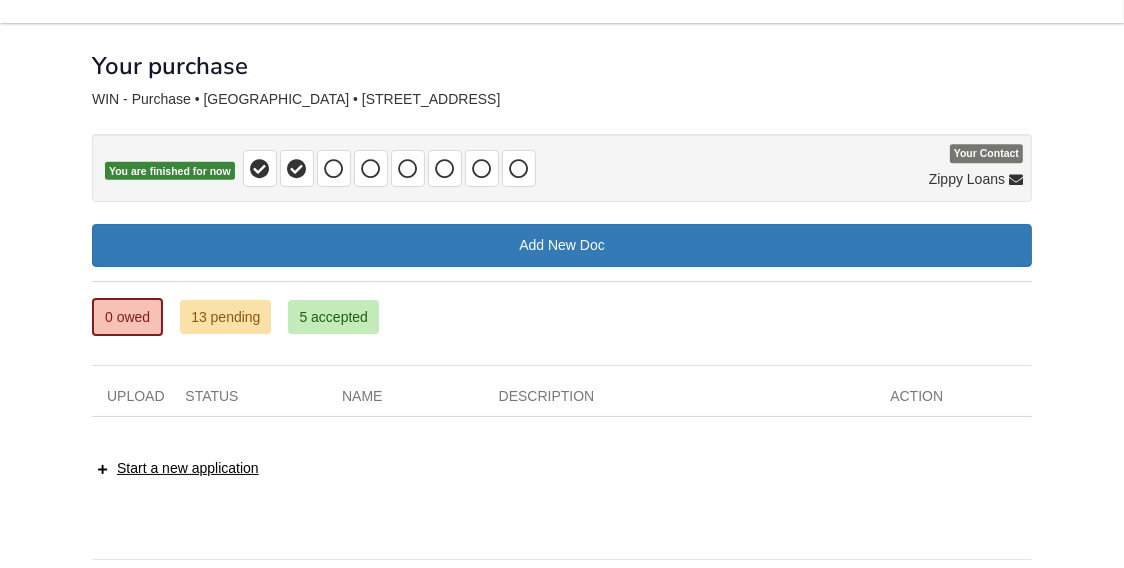 scroll, scrollTop: 0, scrollLeft: 0, axis: both 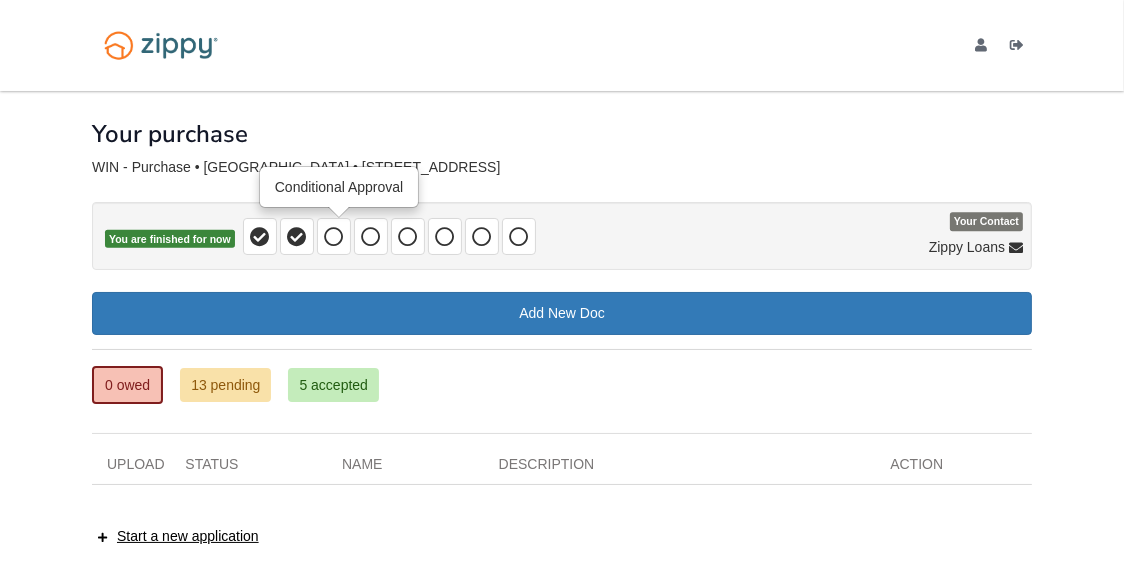 click at bounding box center [334, 237] 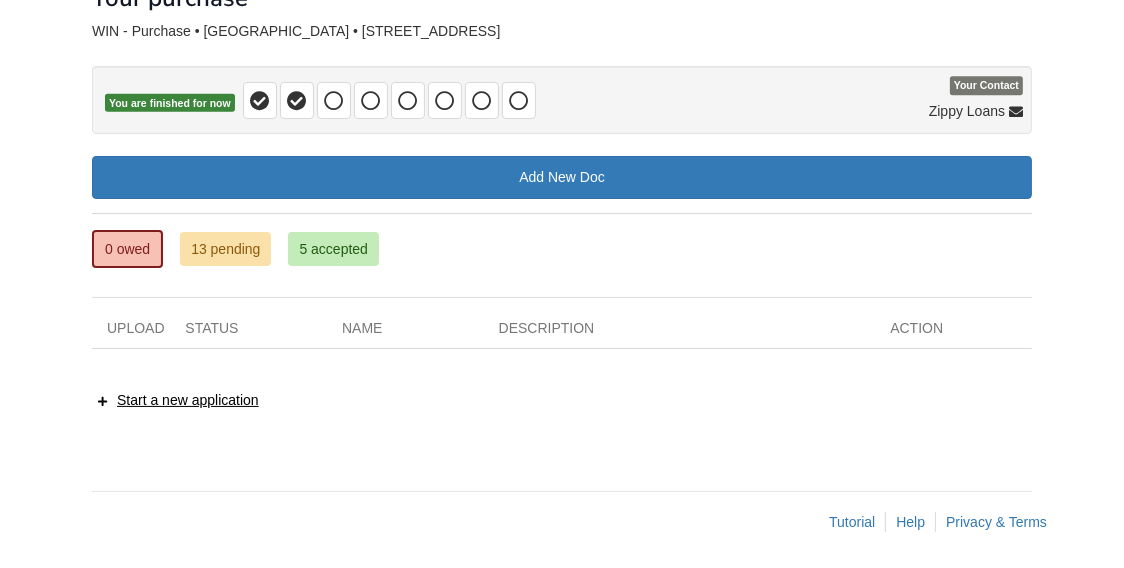 scroll, scrollTop: 139, scrollLeft: 0, axis: vertical 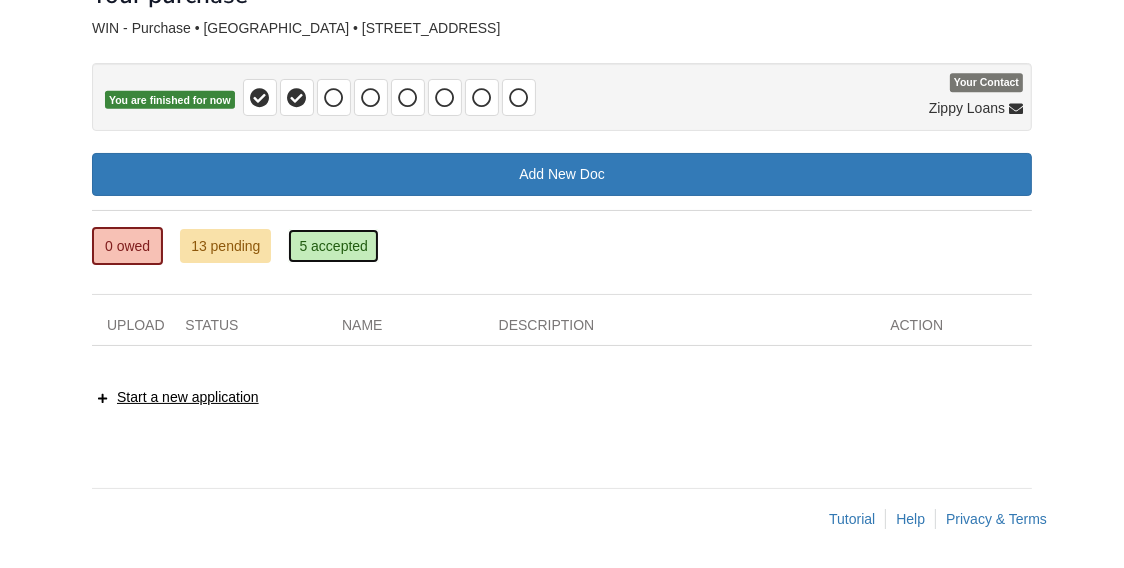 click on "5 accepted" at bounding box center (333, 246) 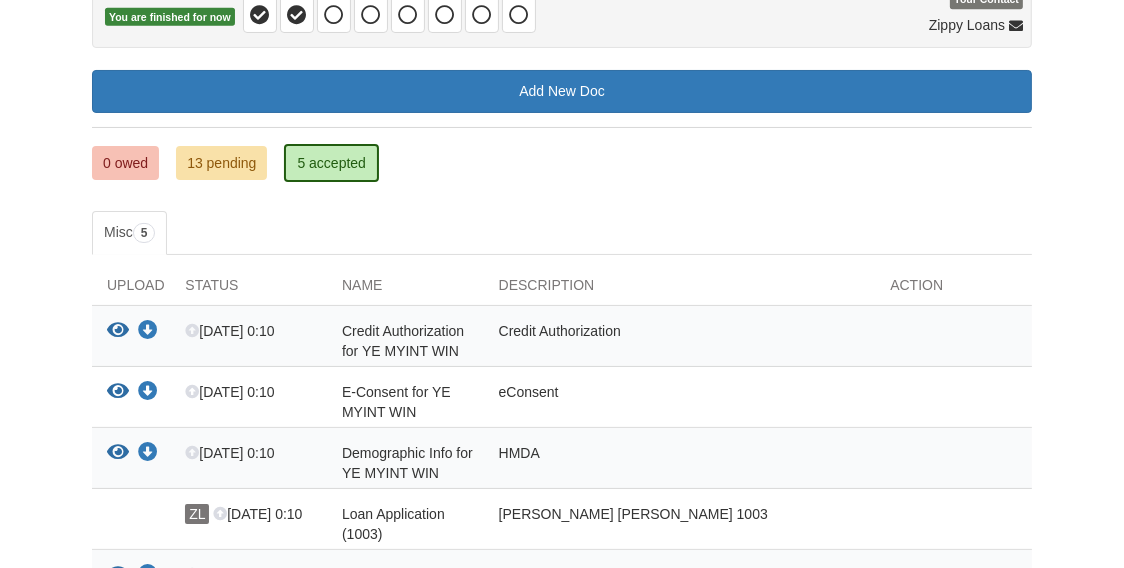 scroll, scrollTop: 210, scrollLeft: 0, axis: vertical 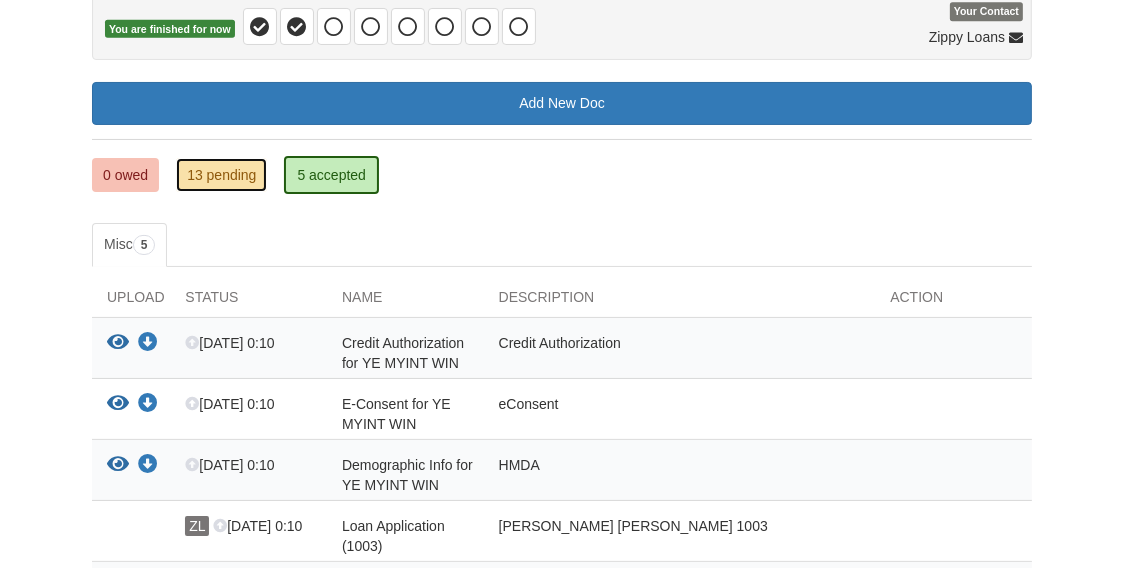 click on "13 pending" at bounding box center (221, 175) 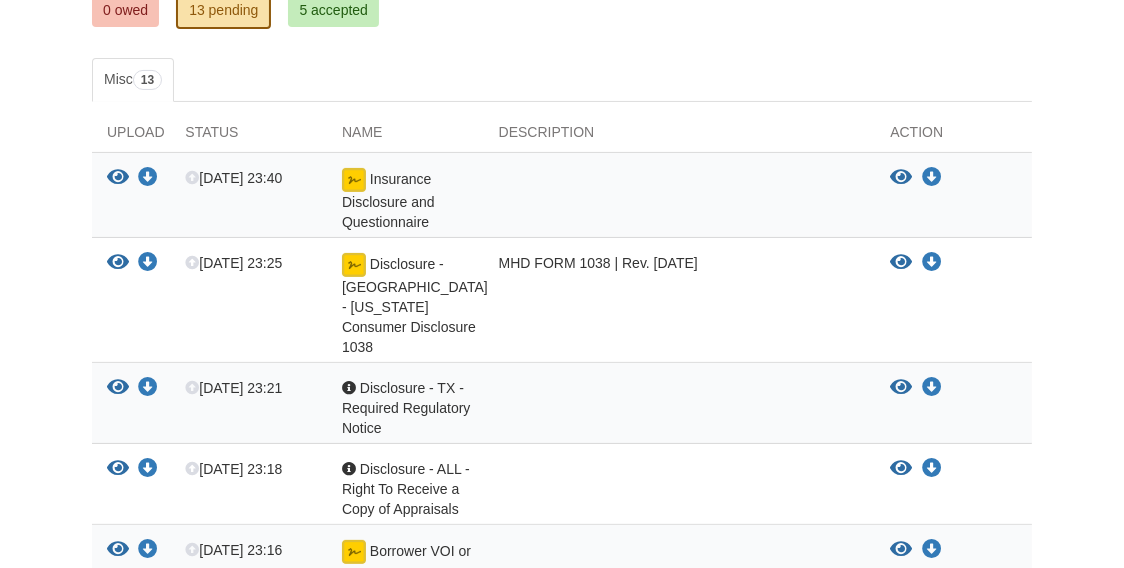 scroll, scrollTop: 224, scrollLeft: 0, axis: vertical 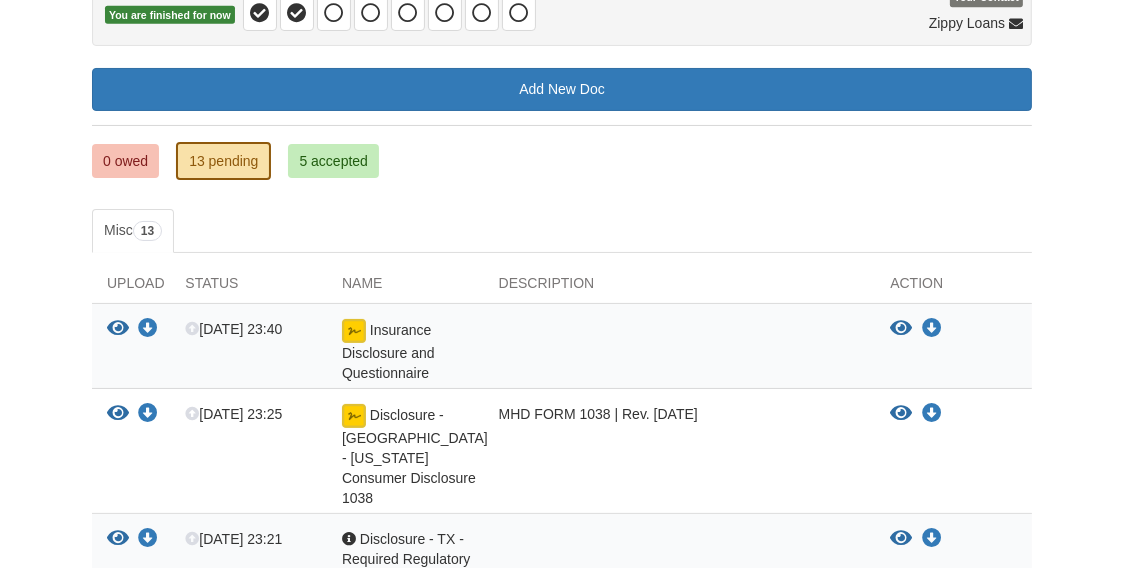 click on "[EMAIL_ADDRESS][DOMAIN_NAME] Logout" at bounding box center [562, 614] 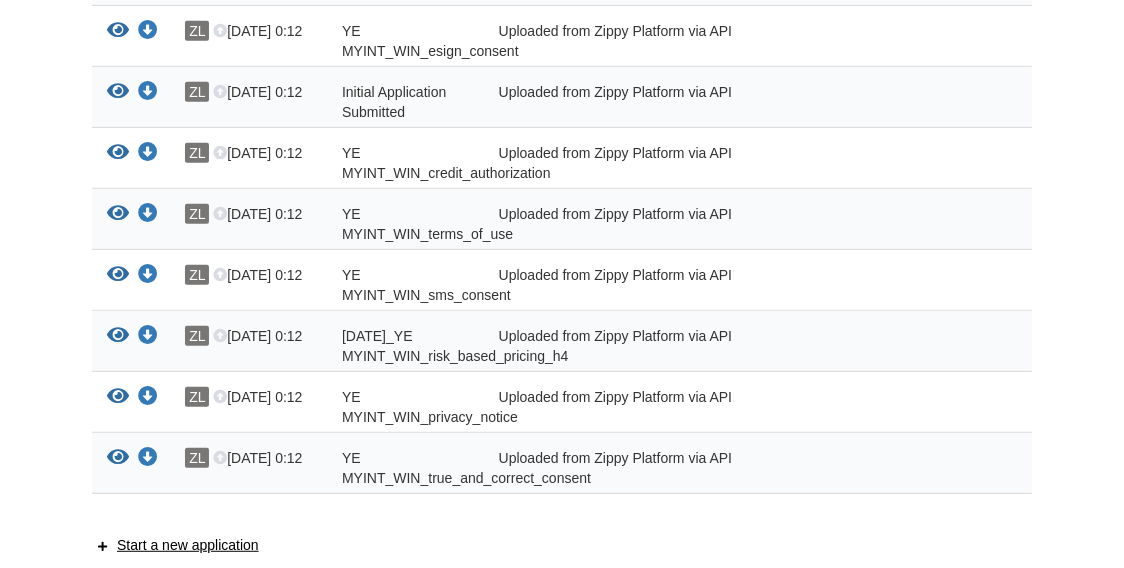 scroll, scrollTop: 1064, scrollLeft: 0, axis: vertical 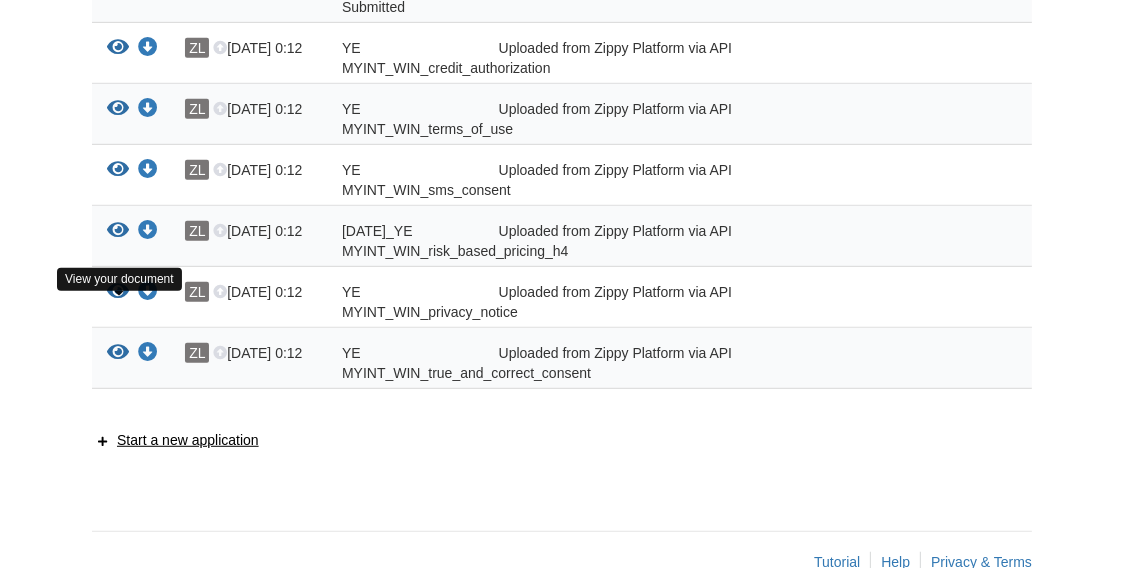 click at bounding box center (118, 353) 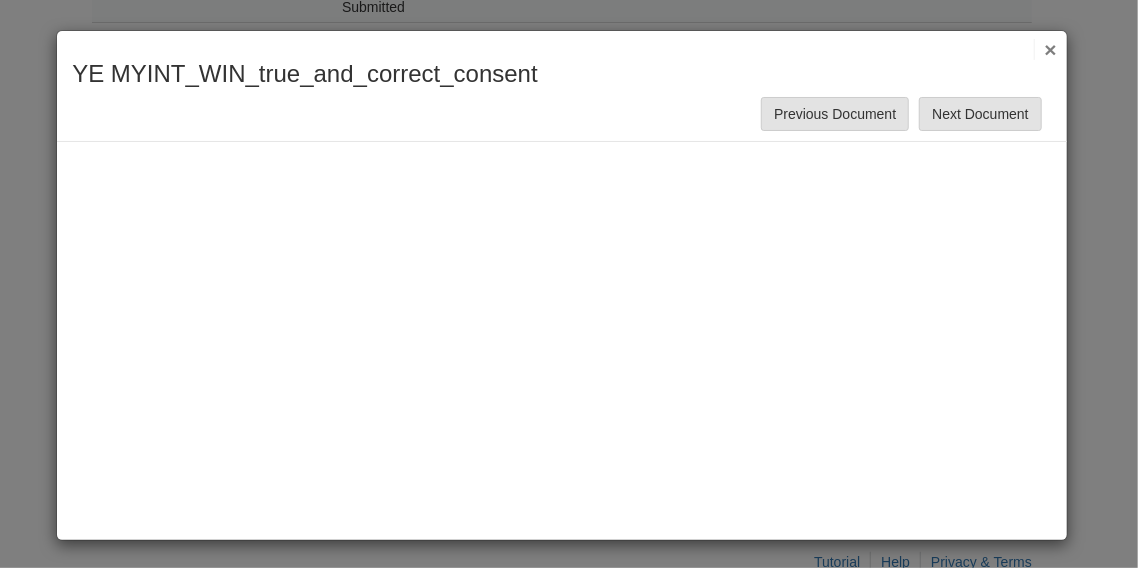 click on "×" at bounding box center [1045, 49] 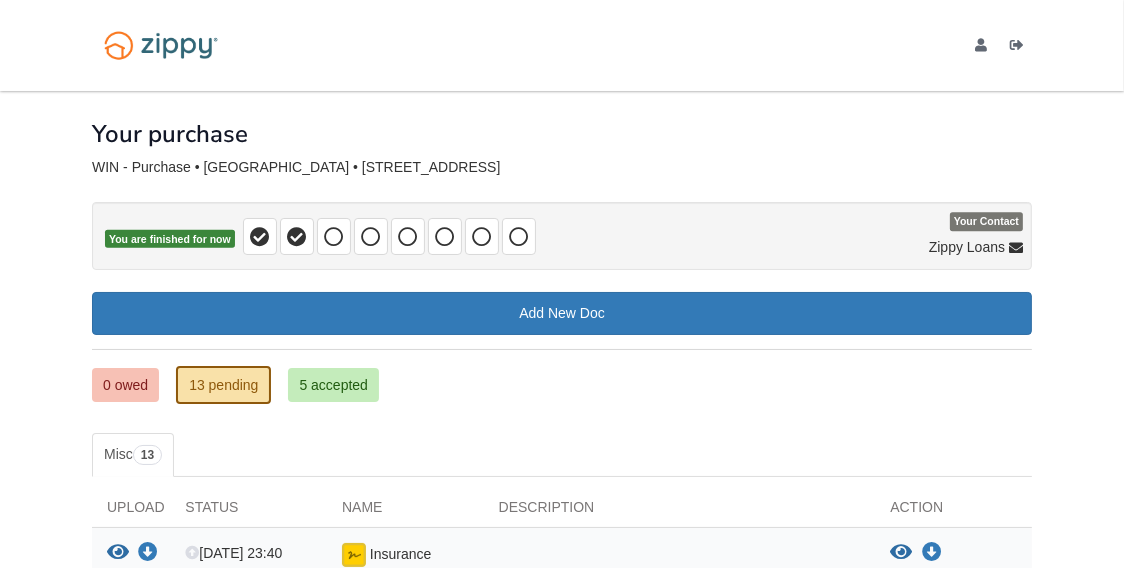 scroll, scrollTop: 0, scrollLeft: 0, axis: both 